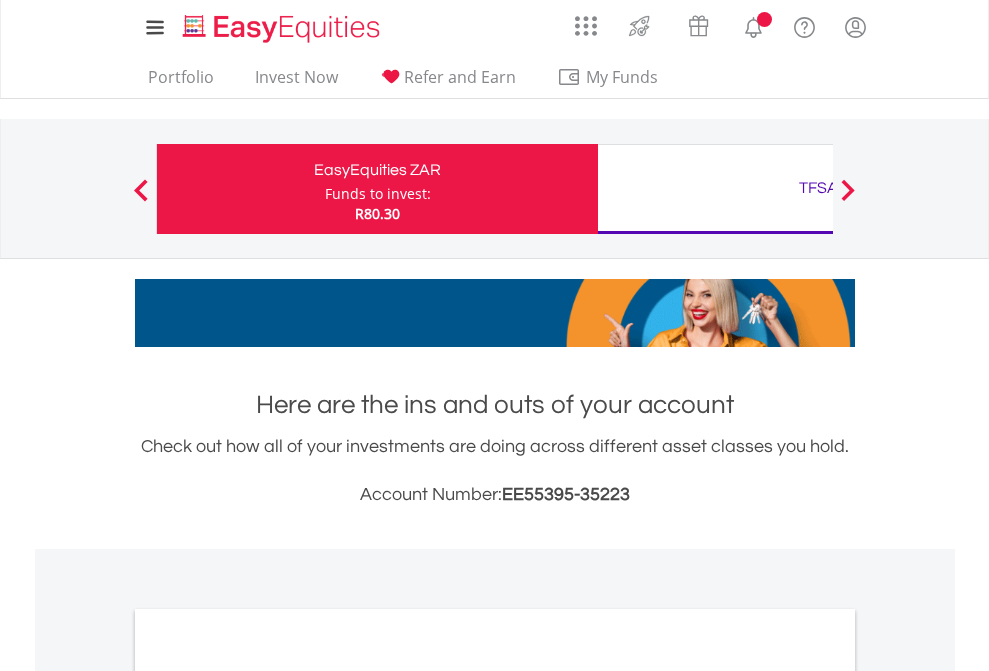 scroll, scrollTop: 0, scrollLeft: 0, axis: both 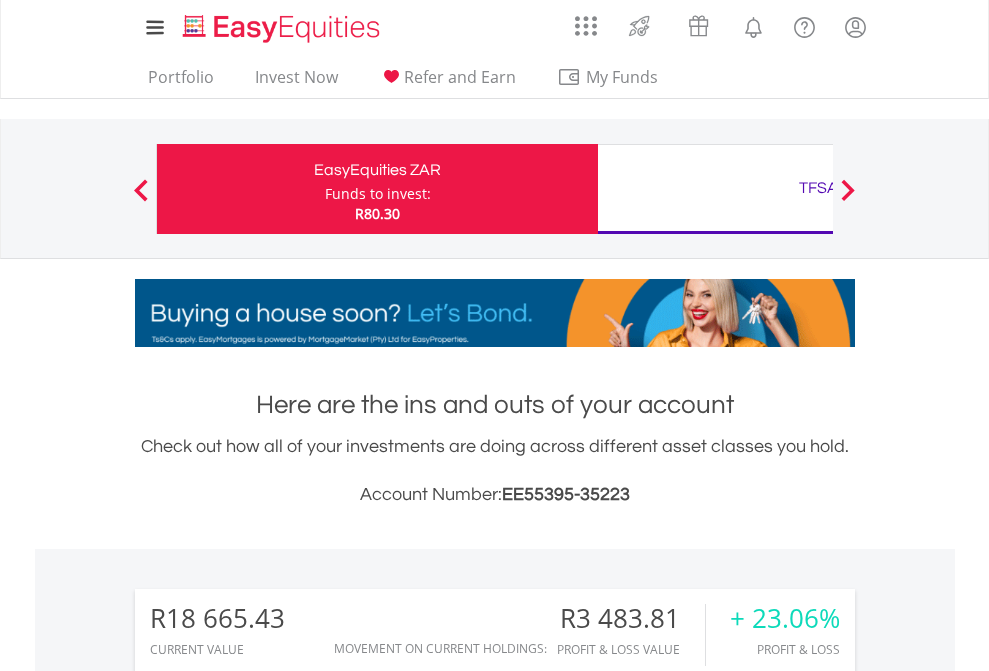 click on "Funds to invest:" at bounding box center [378, 194] 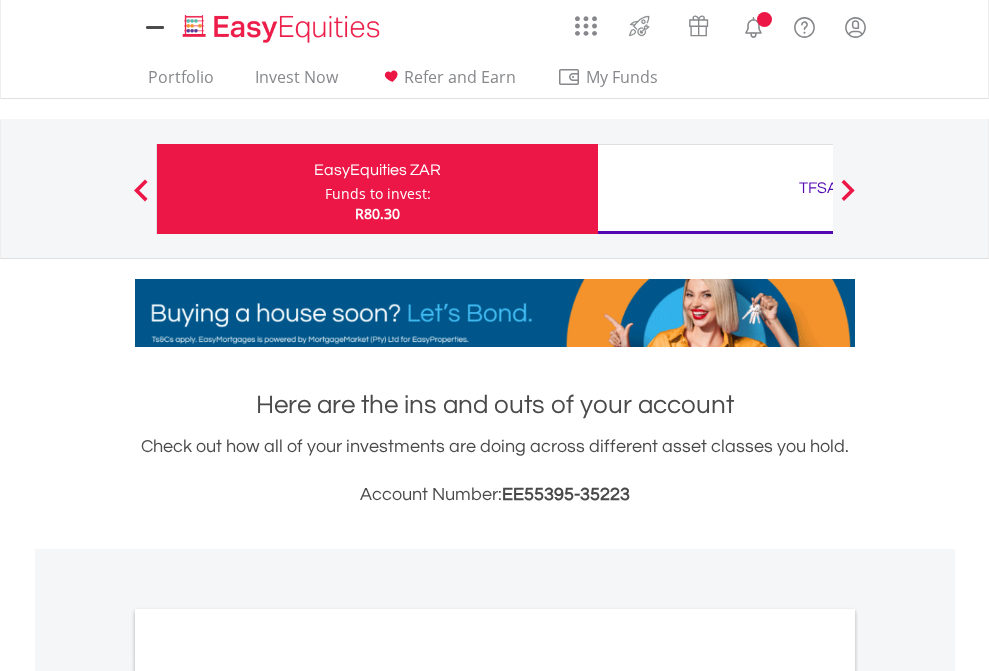 scroll, scrollTop: 0, scrollLeft: 0, axis: both 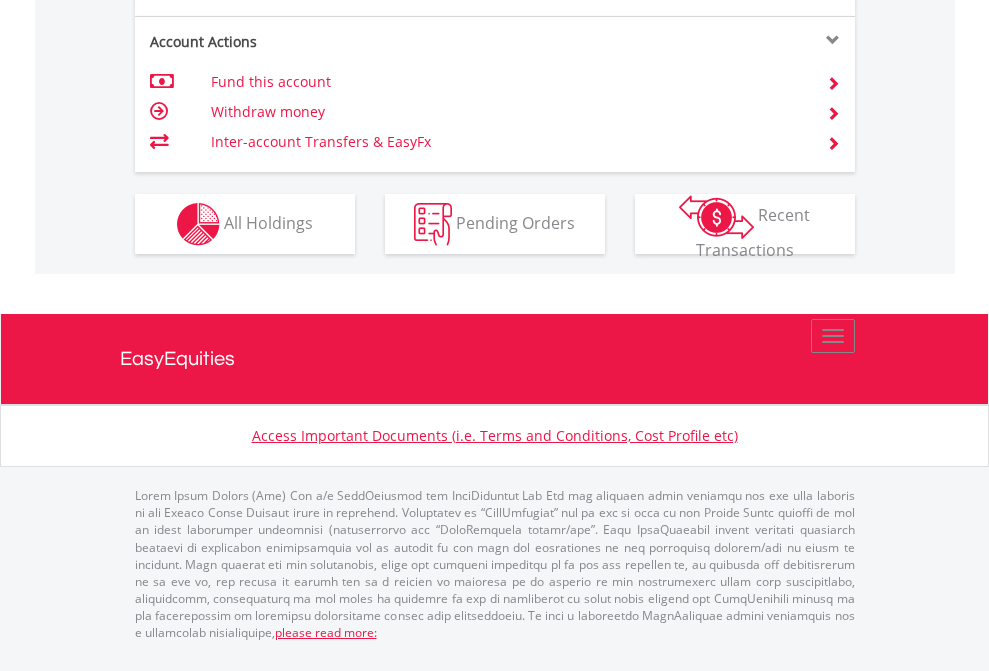 click on "Investment types" at bounding box center [706, -337] 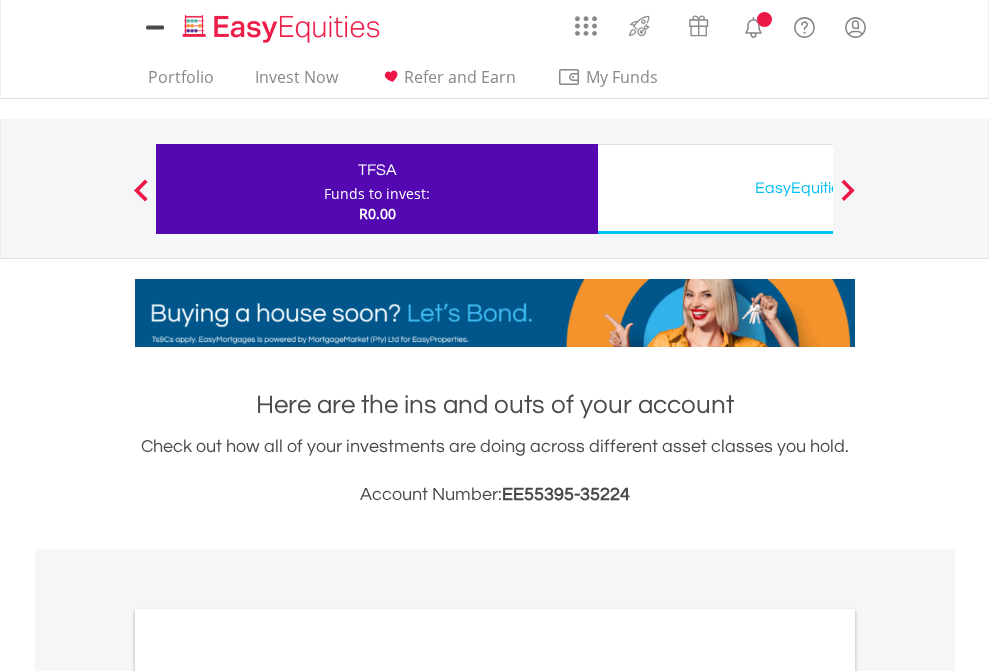 scroll, scrollTop: 0, scrollLeft: 0, axis: both 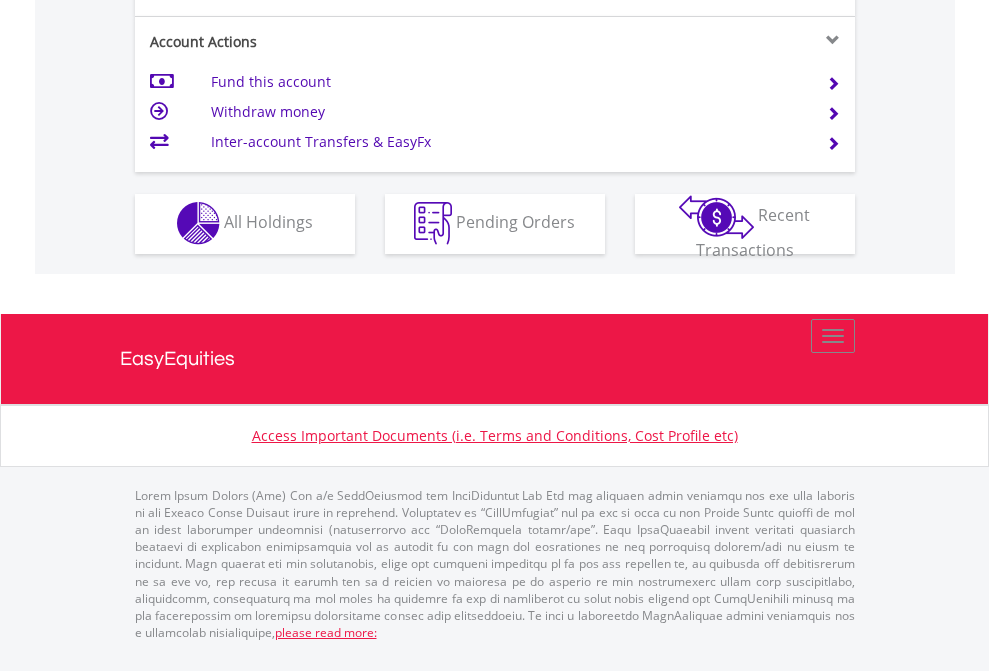 click on "Investment types" at bounding box center (706, -353) 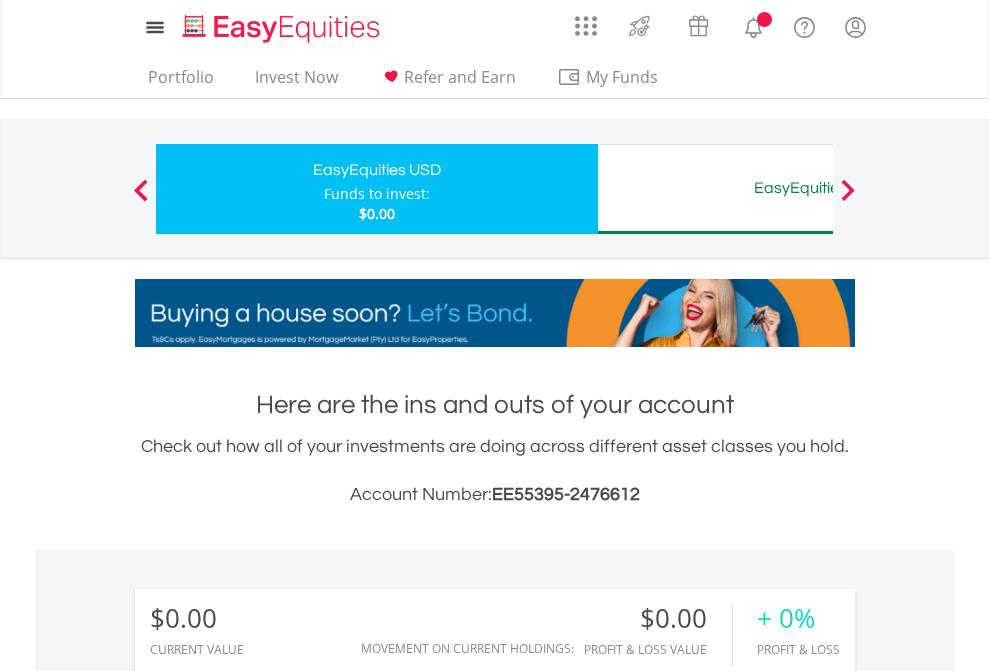 scroll, scrollTop: 0, scrollLeft: 0, axis: both 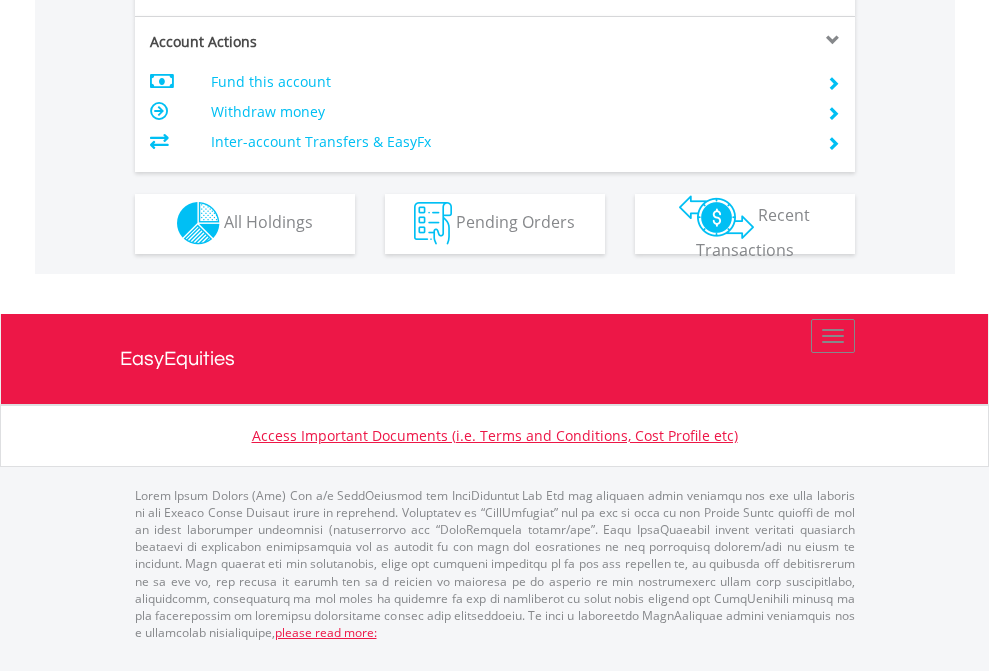 click on "Investment types" at bounding box center (706, -353) 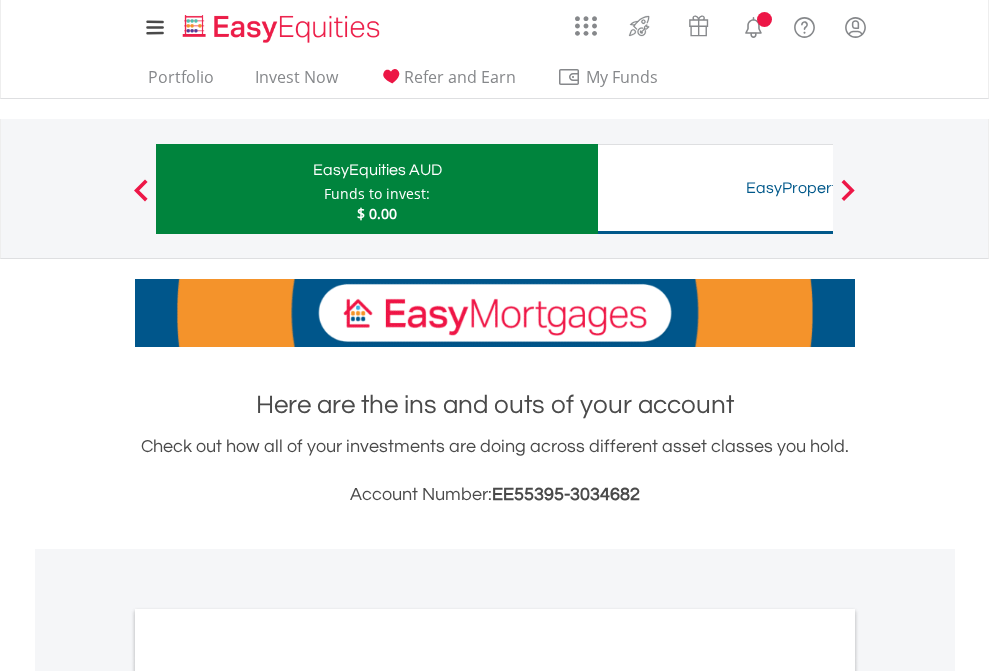 scroll, scrollTop: 0, scrollLeft: 0, axis: both 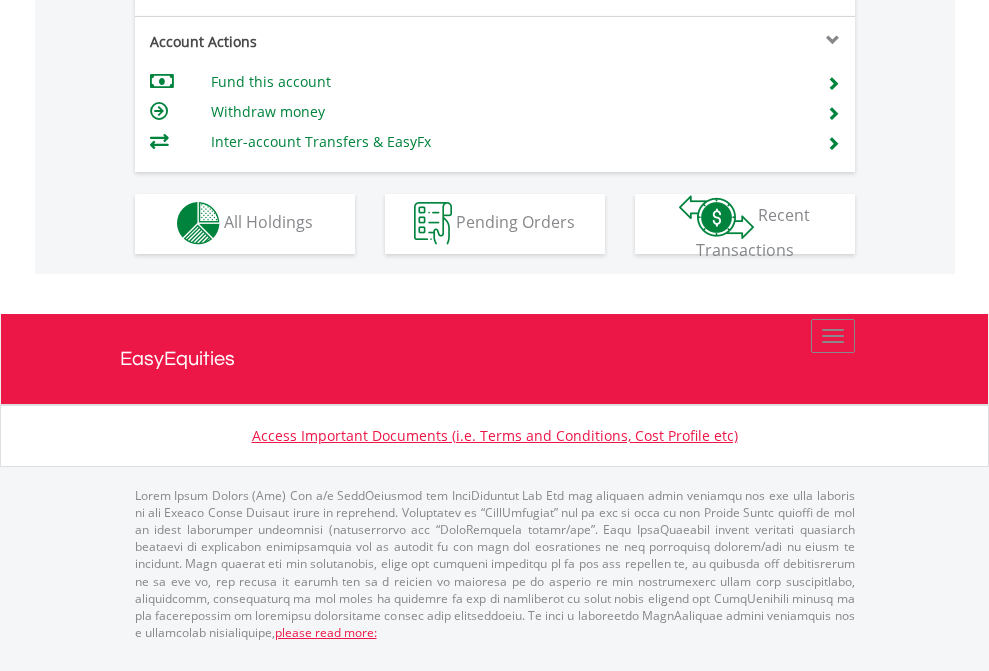 click on "Investment types" at bounding box center (706, -353) 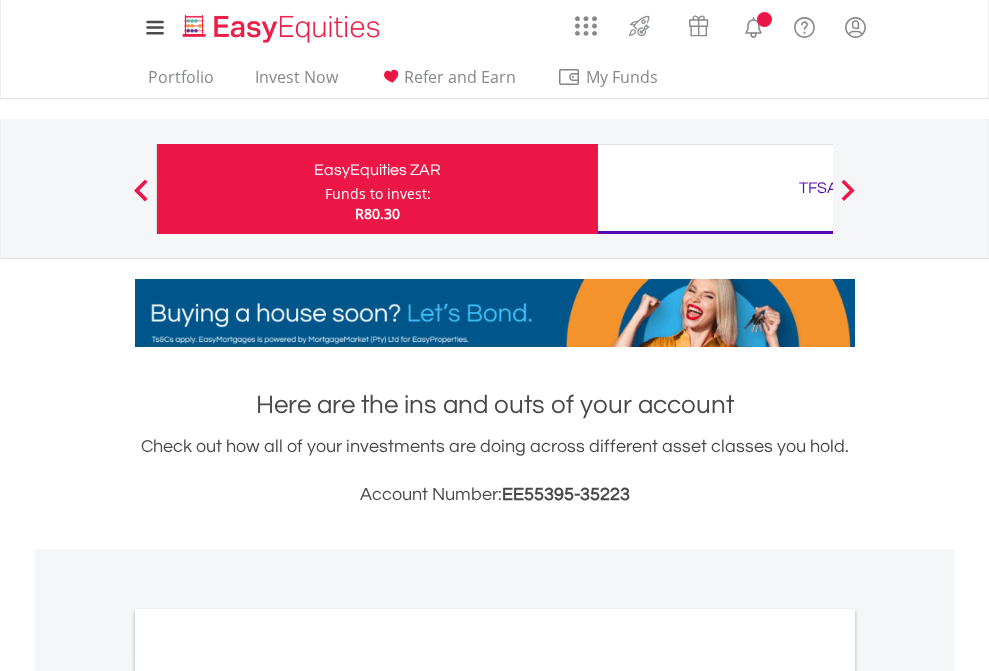 scroll, scrollTop: 1202, scrollLeft: 0, axis: vertical 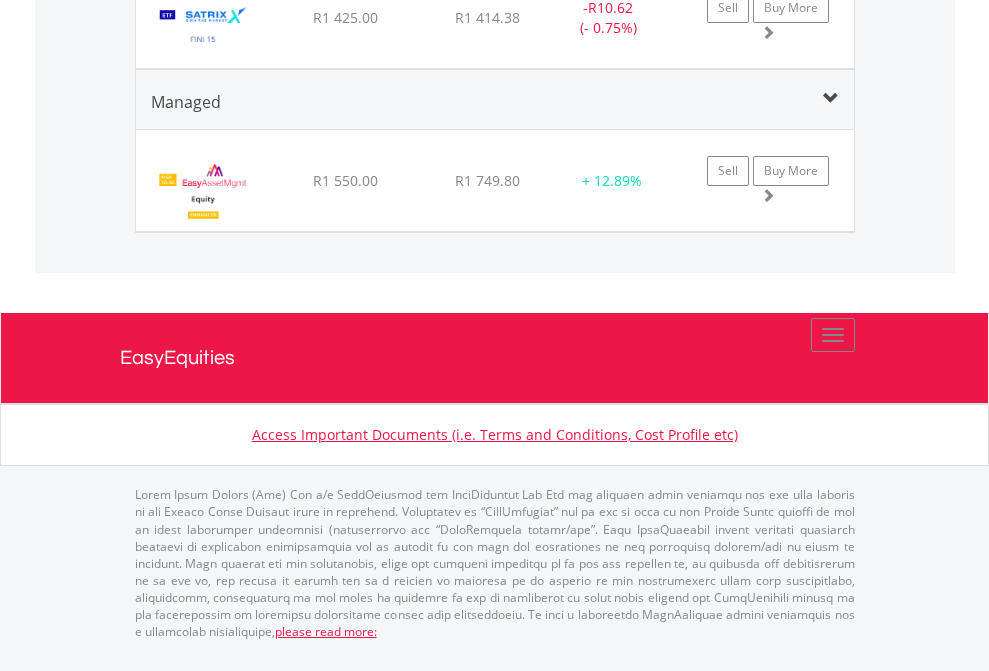 click on "TFSA" at bounding box center (818, -2097) 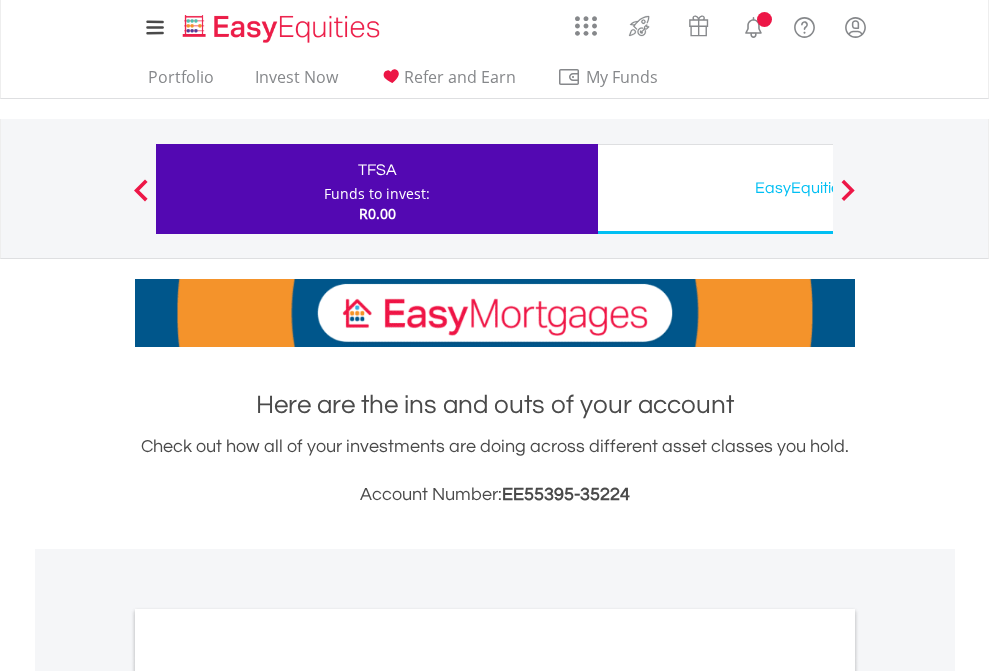 scroll, scrollTop: 0, scrollLeft: 0, axis: both 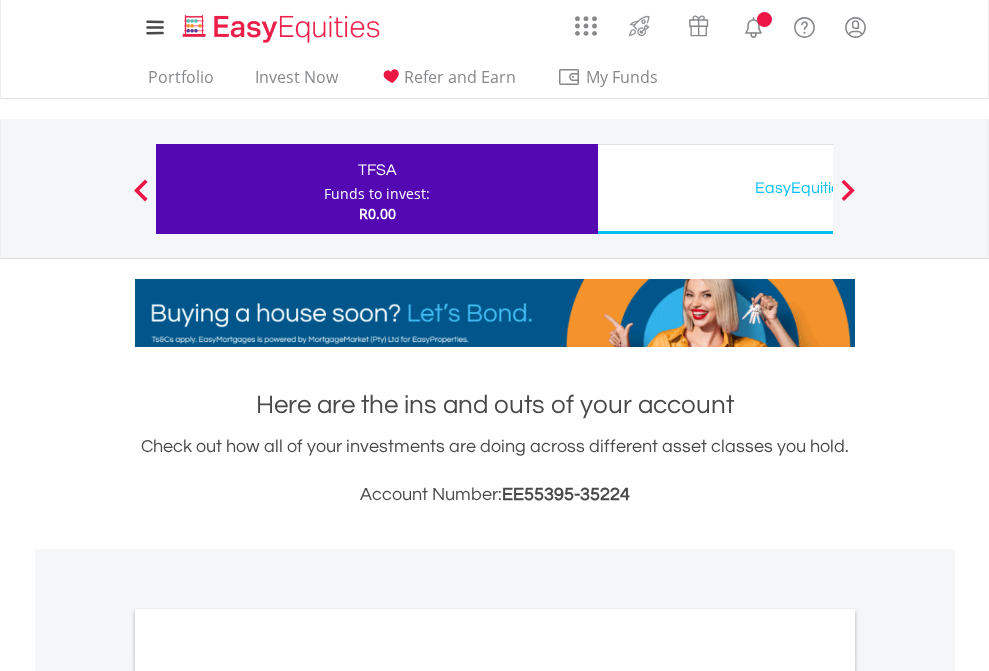 click on "All Holdings" at bounding box center (268, 1096) 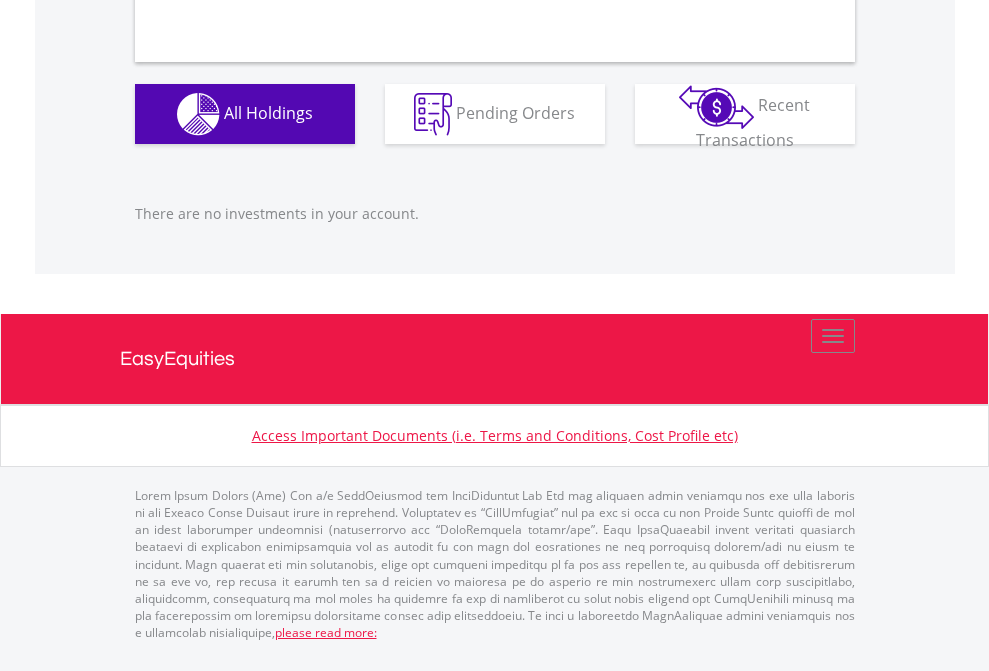 scroll, scrollTop: 1980, scrollLeft: 0, axis: vertical 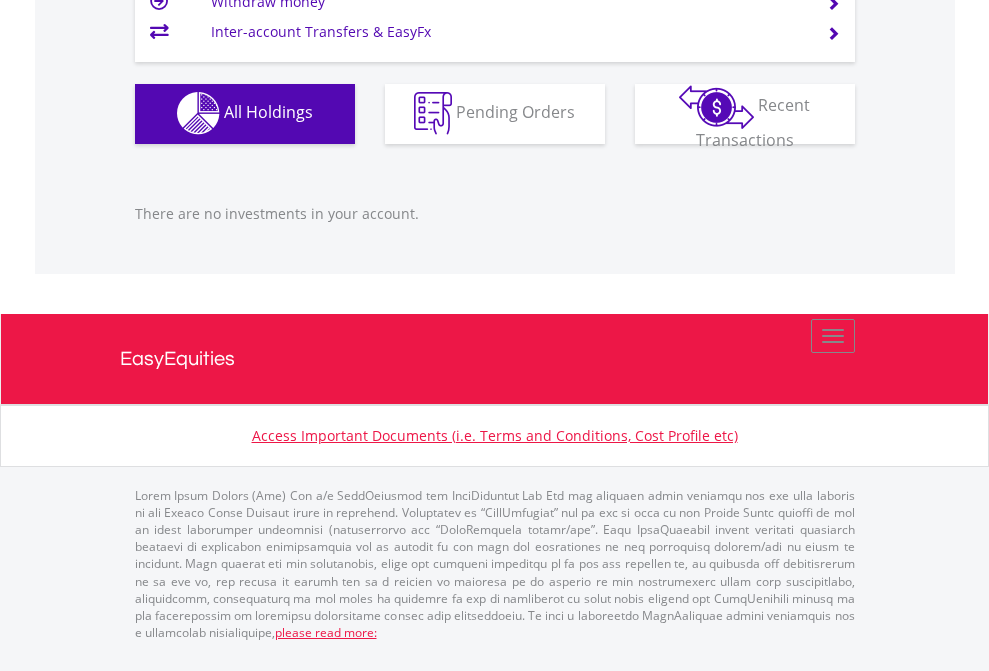 click on "EasyEquities USD" at bounding box center [818, -1142] 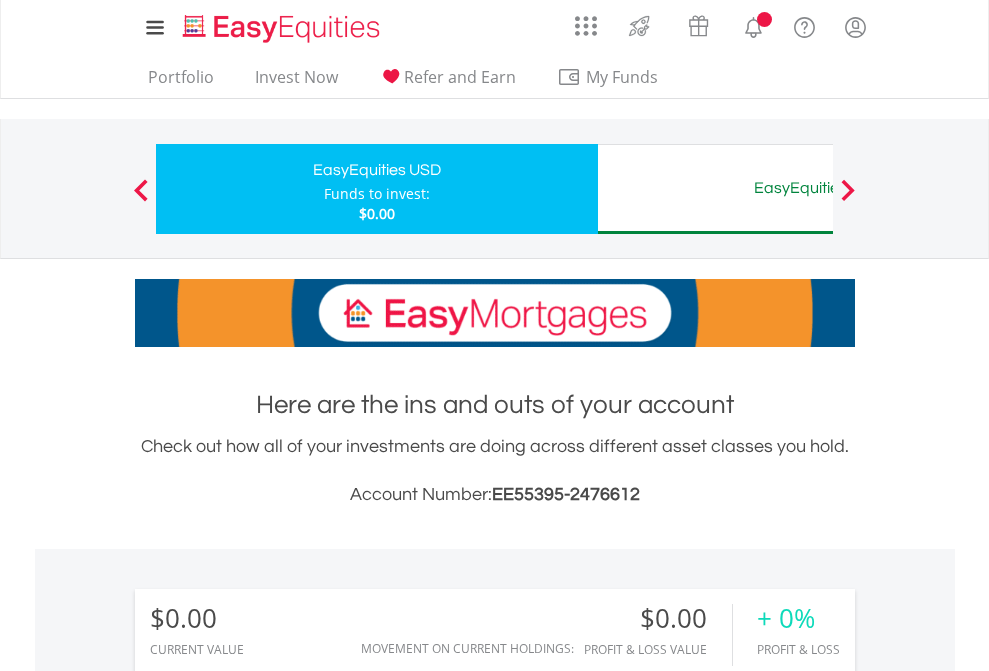 scroll, scrollTop: 1486, scrollLeft: 0, axis: vertical 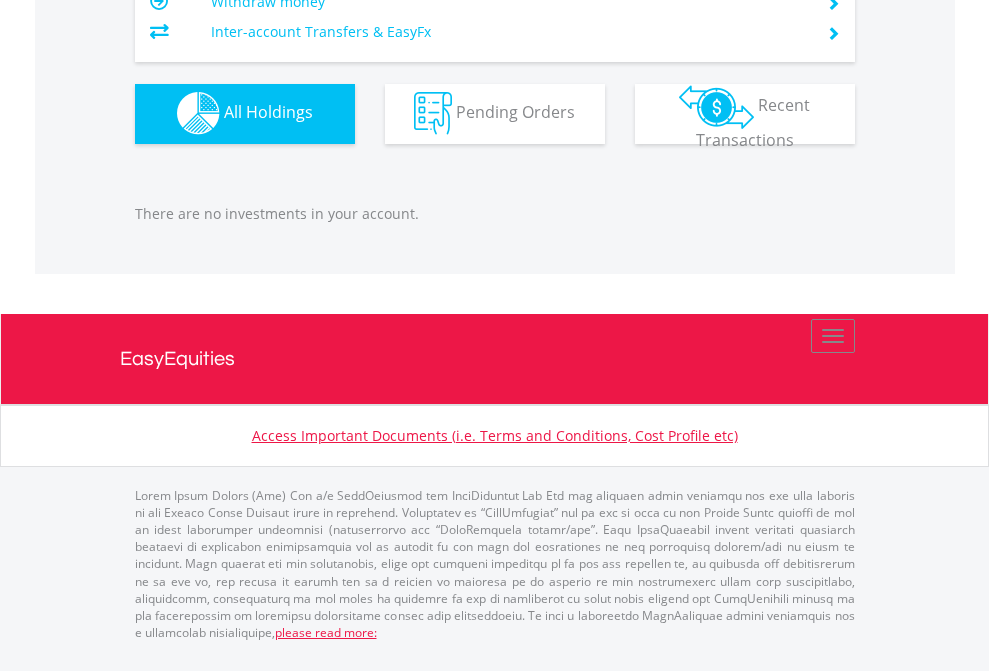 click on "EasyEquities AUD" at bounding box center (818, -1142) 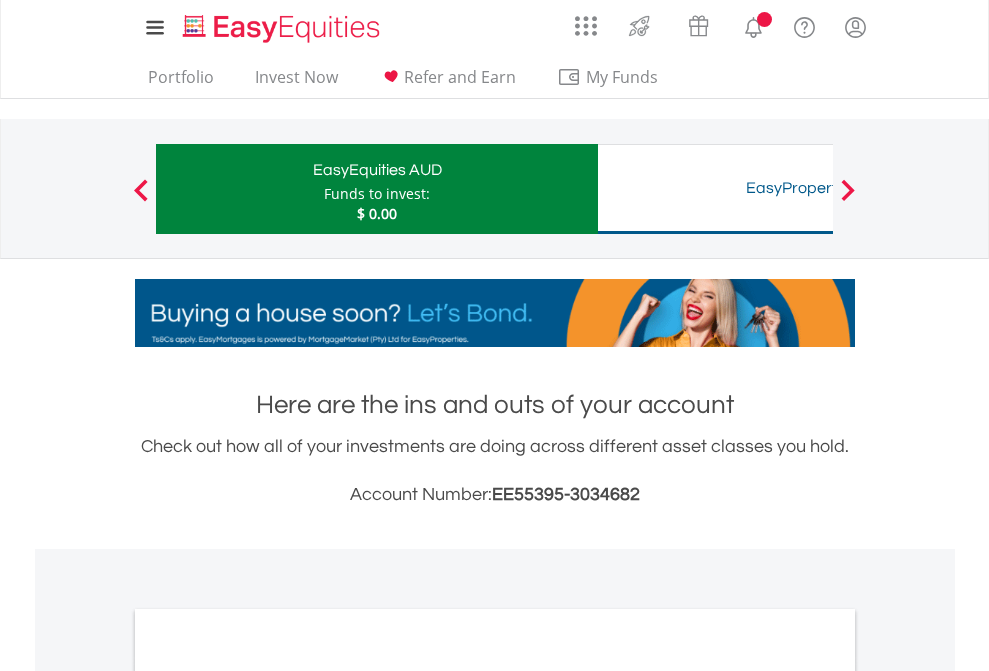 scroll, scrollTop: 0, scrollLeft: 0, axis: both 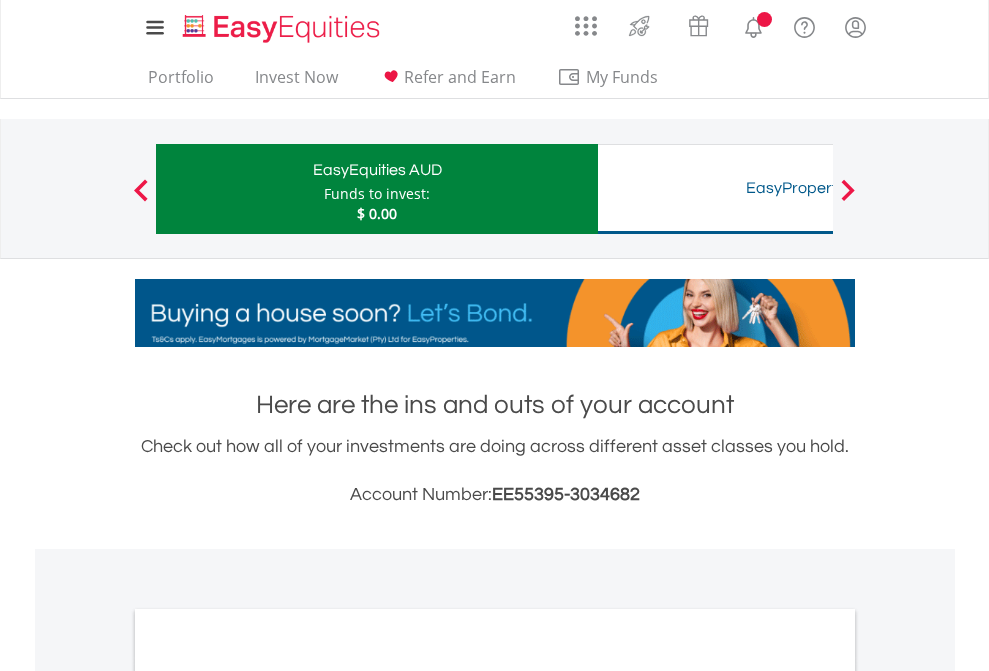 click on "All Holdings" at bounding box center (268, 1096) 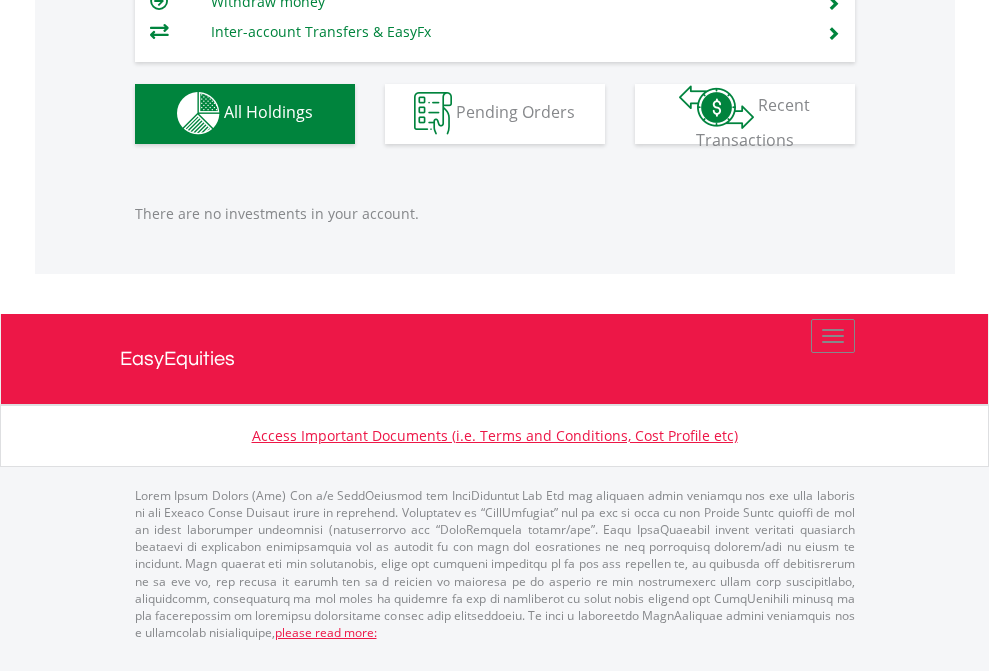 scroll, scrollTop: 1980, scrollLeft: 0, axis: vertical 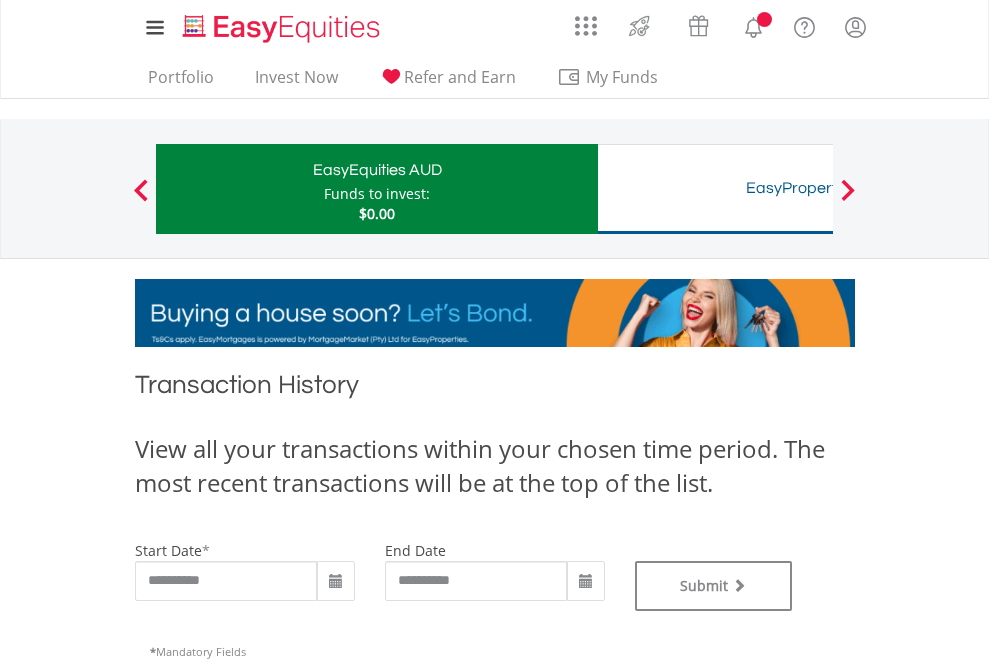 type on "**********" 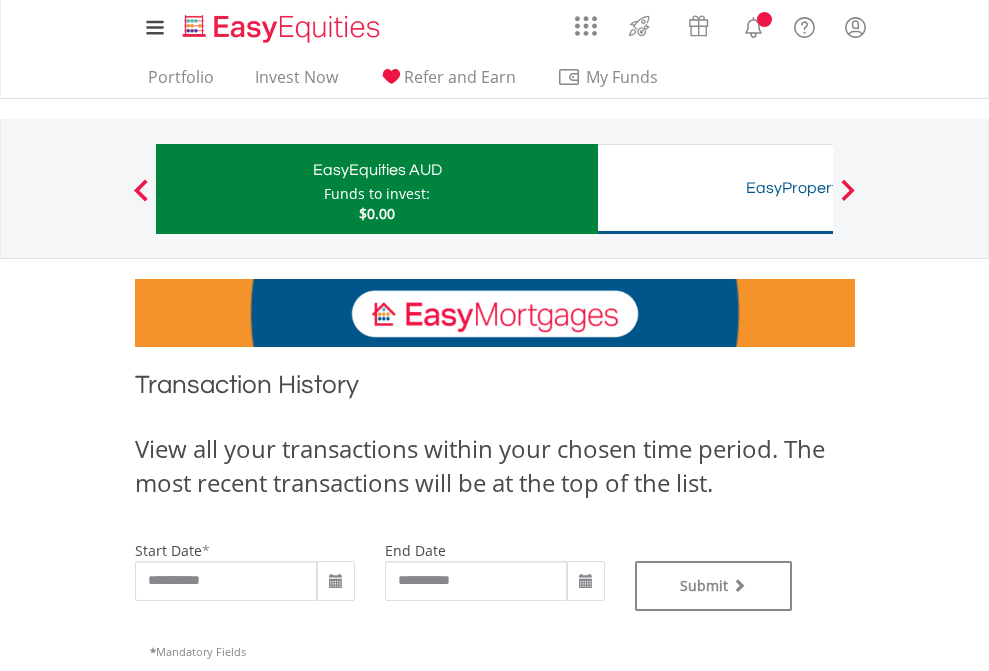 type on "**********" 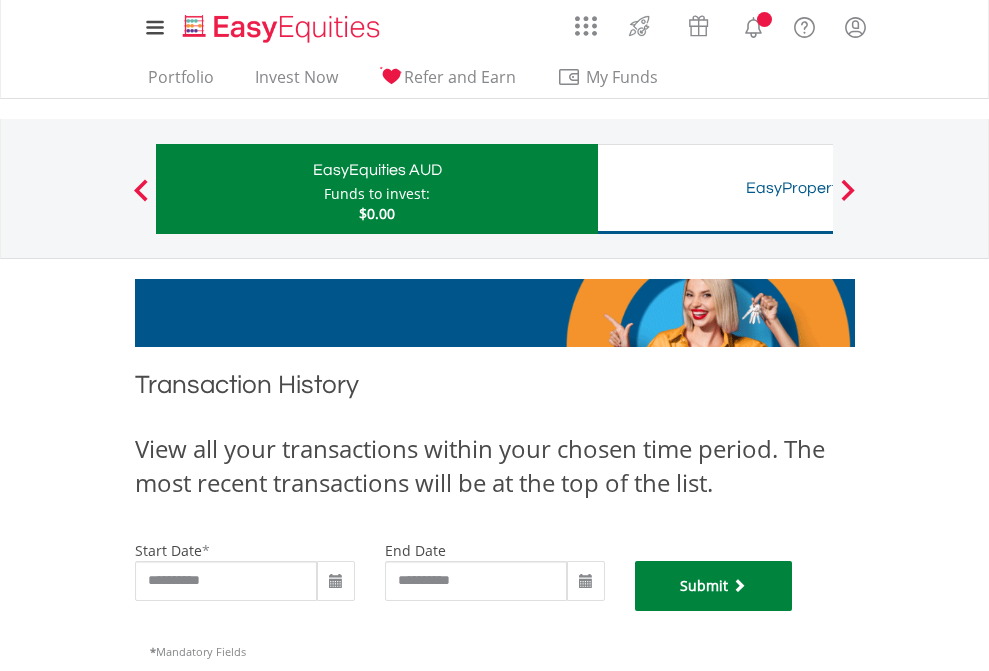 click on "Submit" at bounding box center [714, 586] 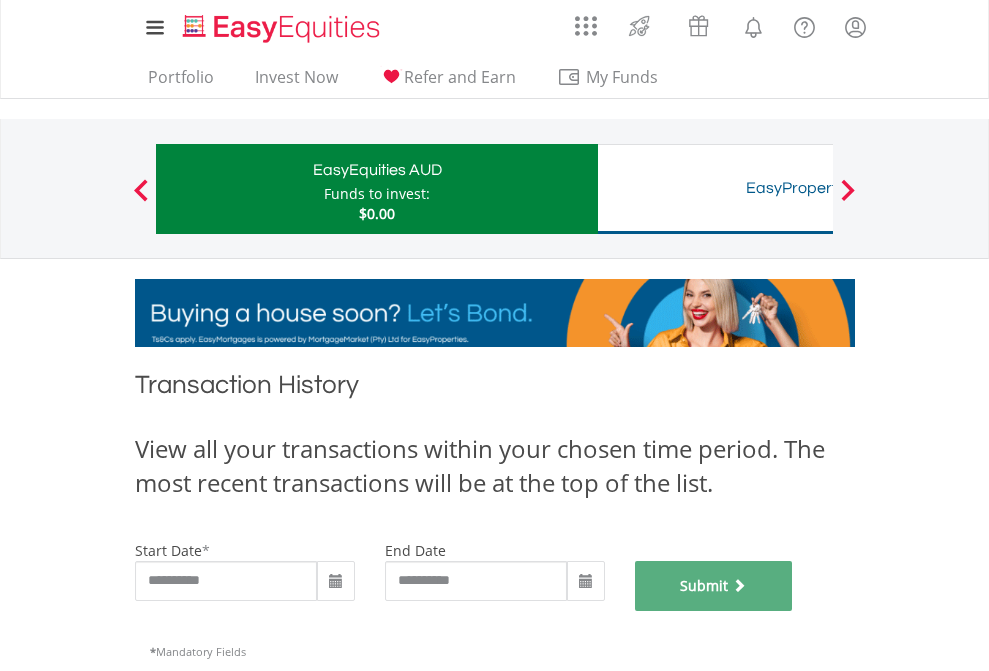 scroll, scrollTop: 811, scrollLeft: 0, axis: vertical 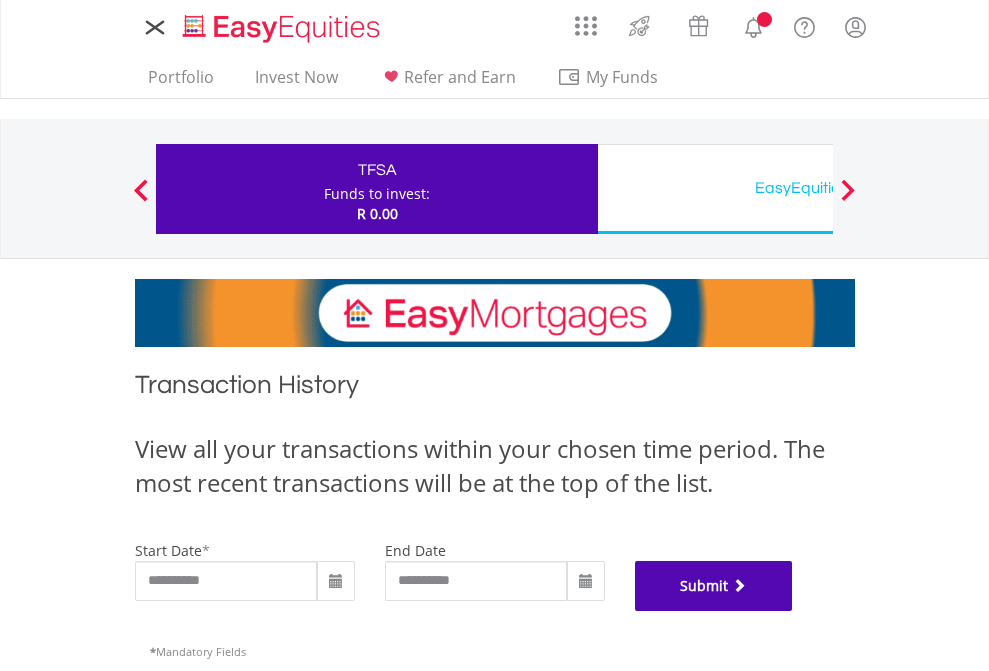 click on "Submit" at bounding box center [714, 586] 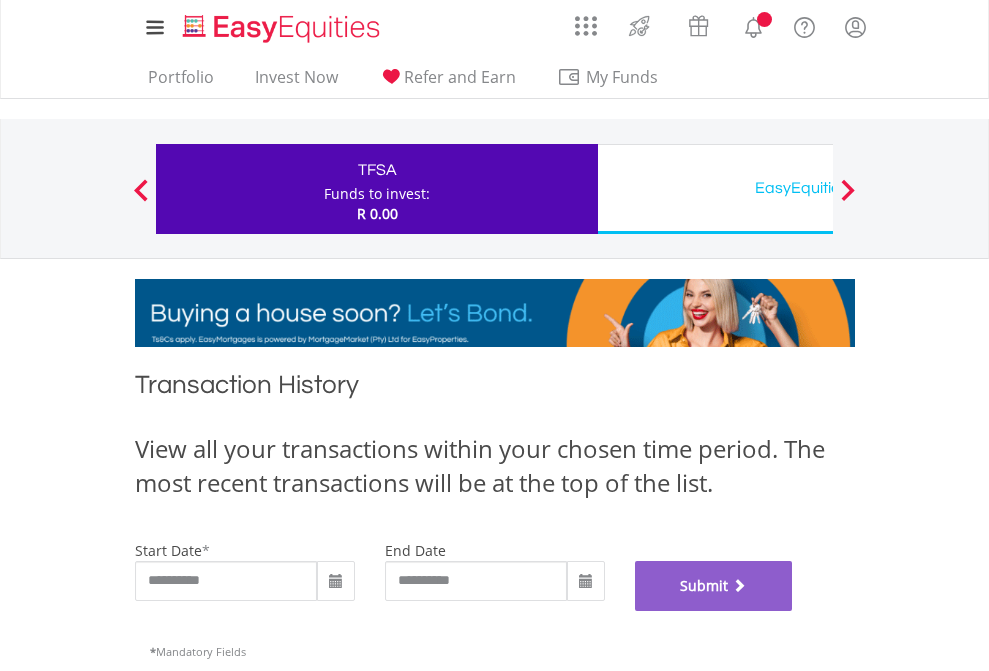 scroll, scrollTop: 811, scrollLeft: 0, axis: vertical 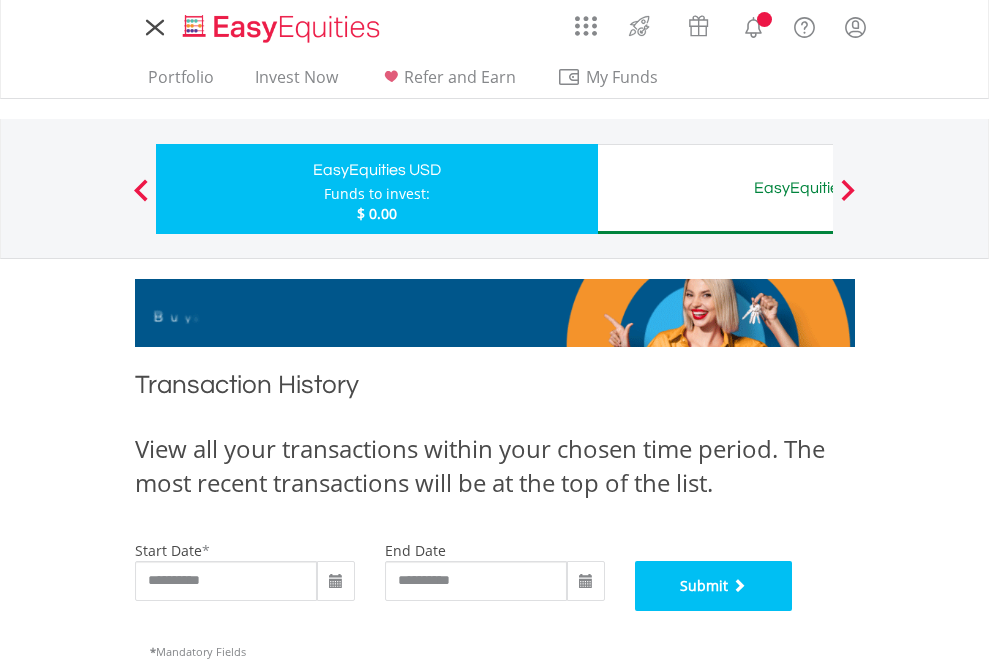 click on "Submit" at bounding box center (714, 586) 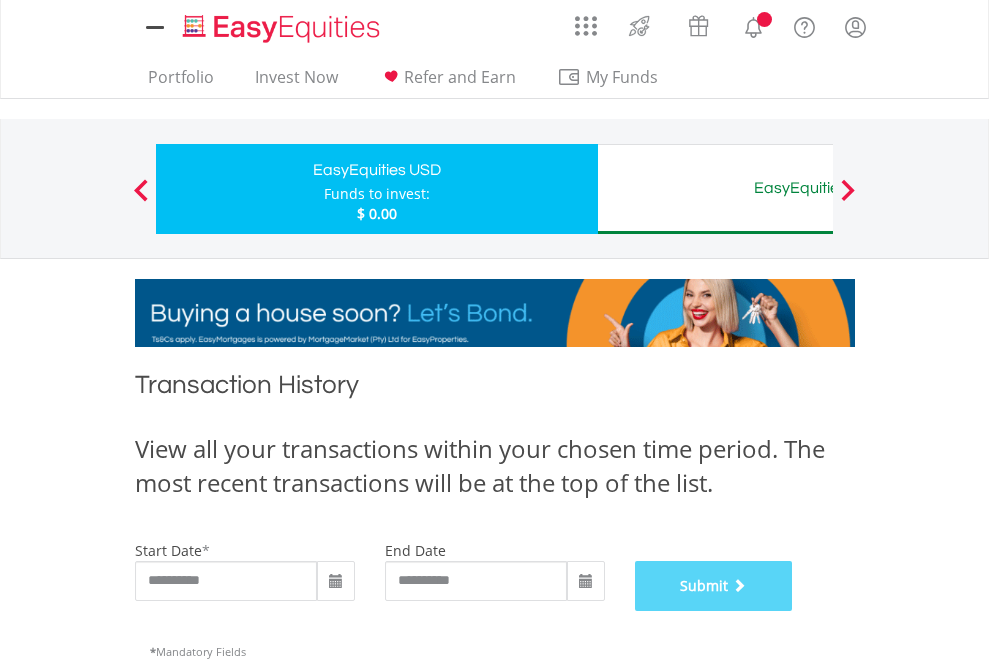 scroll, scrollTop: 811, scrollLeft: 0, axis: vertical 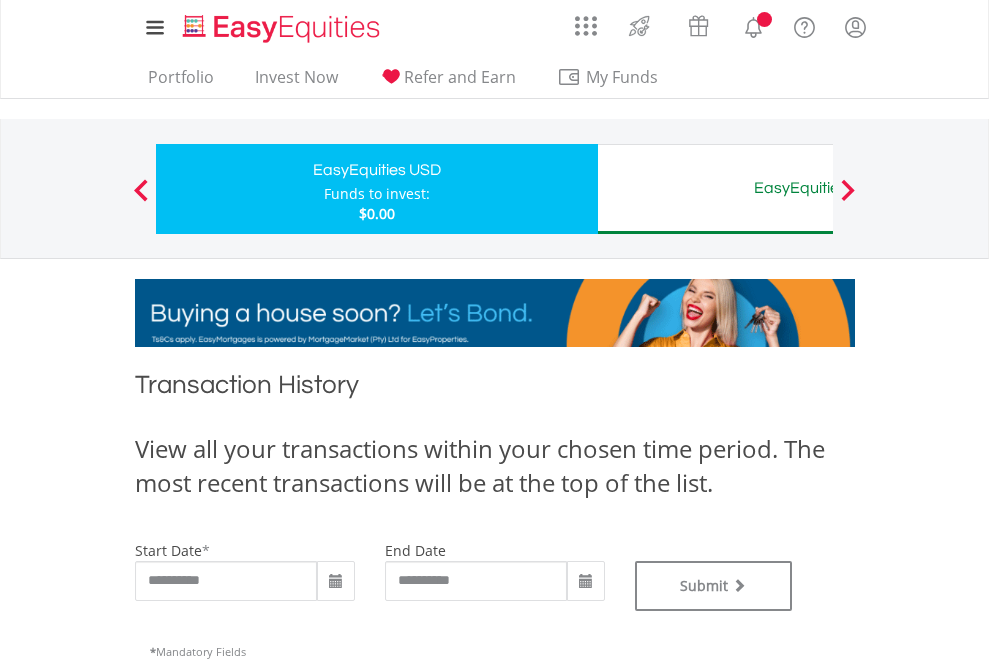 click on "EasyEquities AUD" at bounding box center (818, 188) 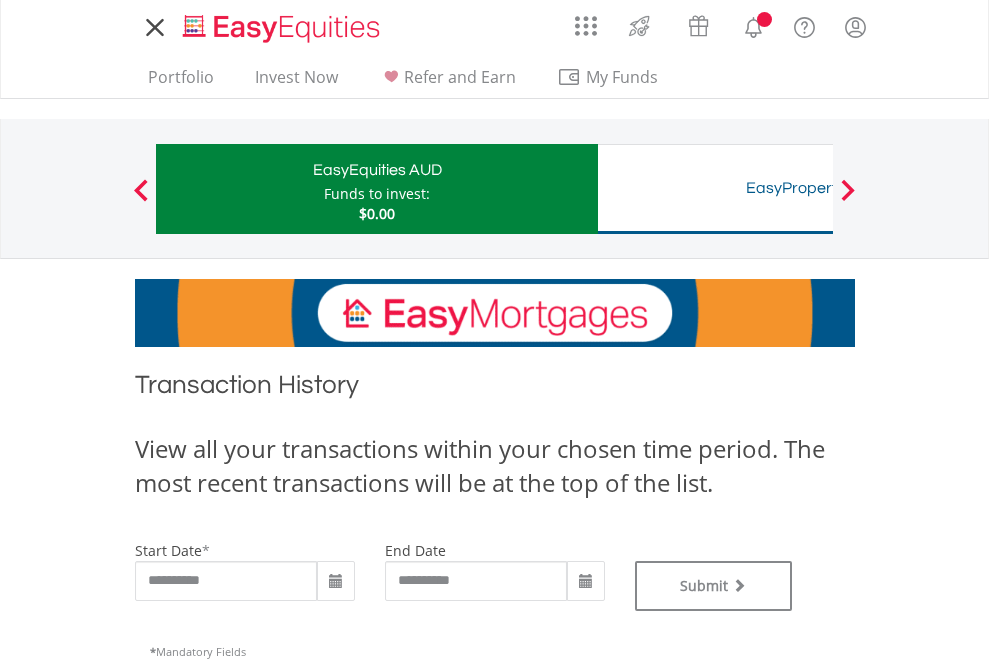 scroll, scrollTop: 0, scrollLeft: 0, axis: both 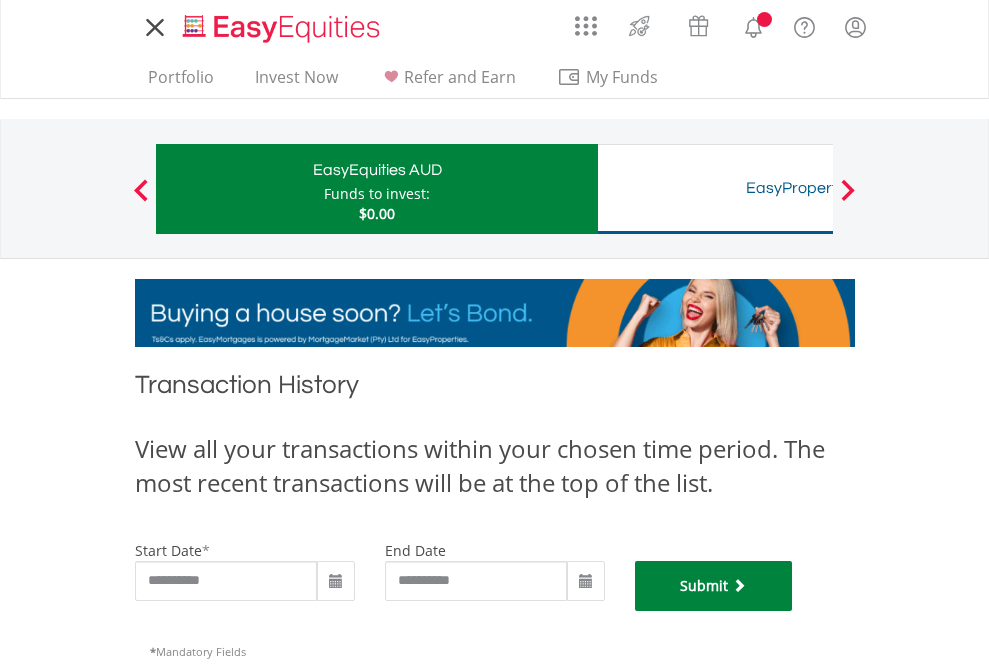 click on "Submit" at bounding box center (714, 586) 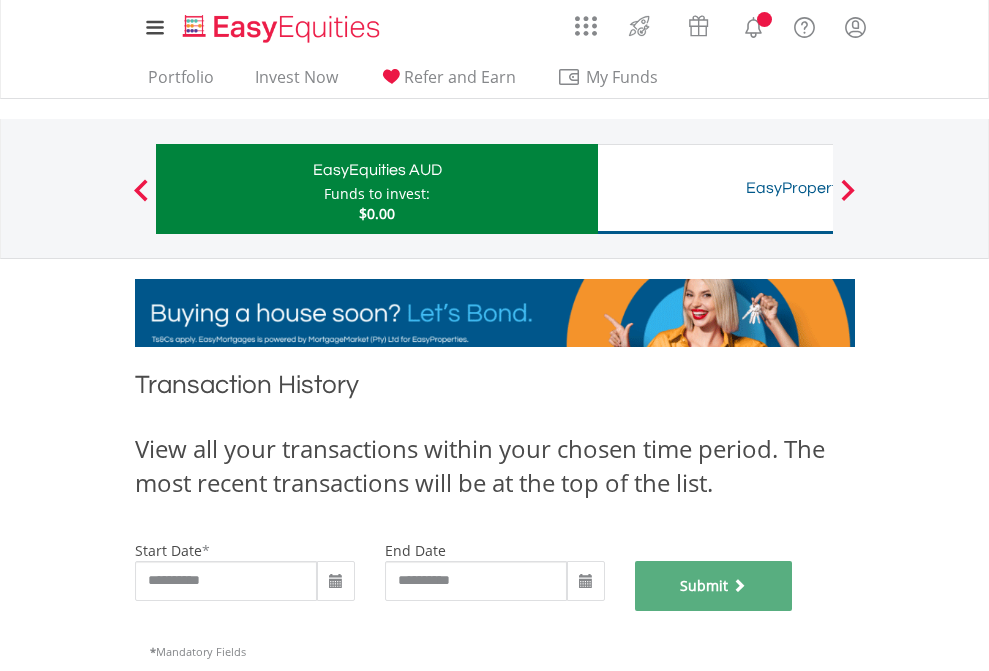 scroll, scrollTop: 811, scrollLeft: 0, axis: vertical 